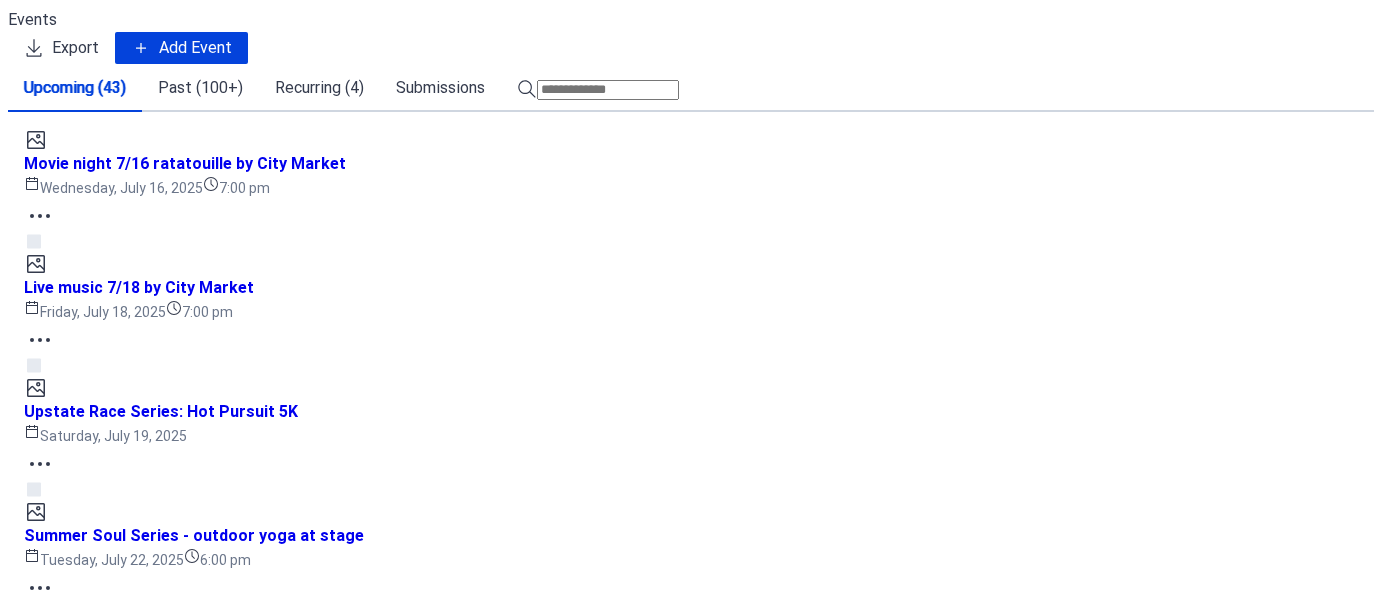 scroll, scrollTop: 0, scrollLeft: 0, axis: both 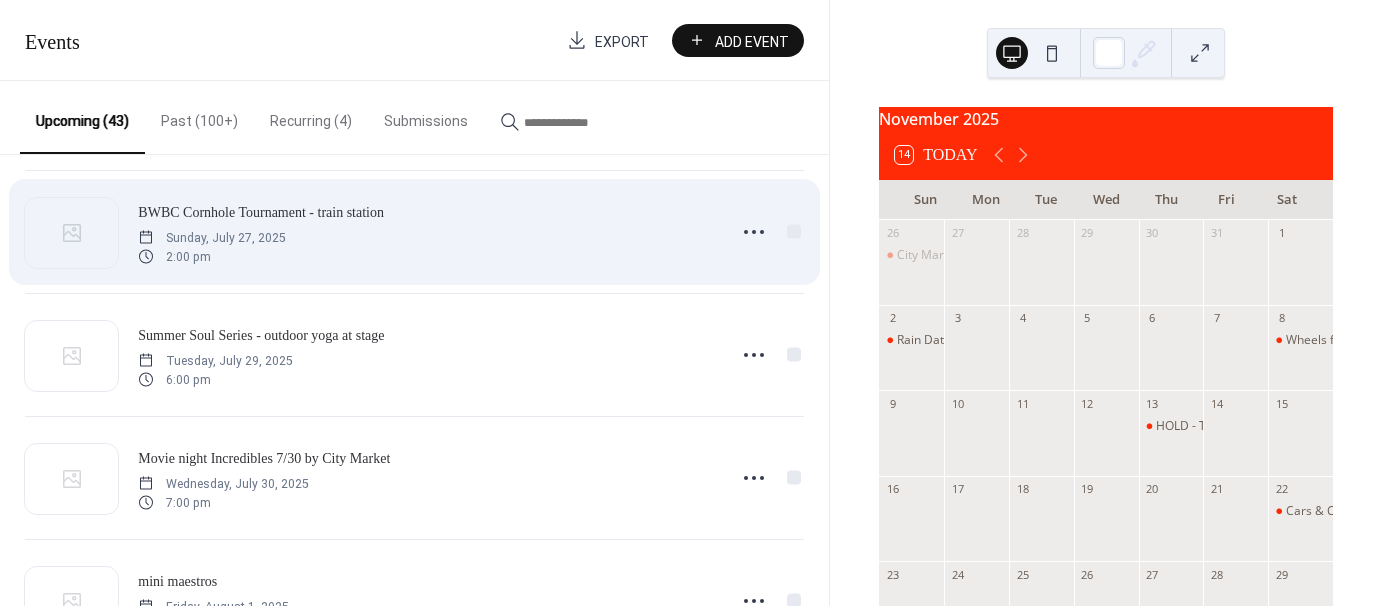 click on "BWBC Cornhole Tournament - train station" at bounding box center (261, 212) 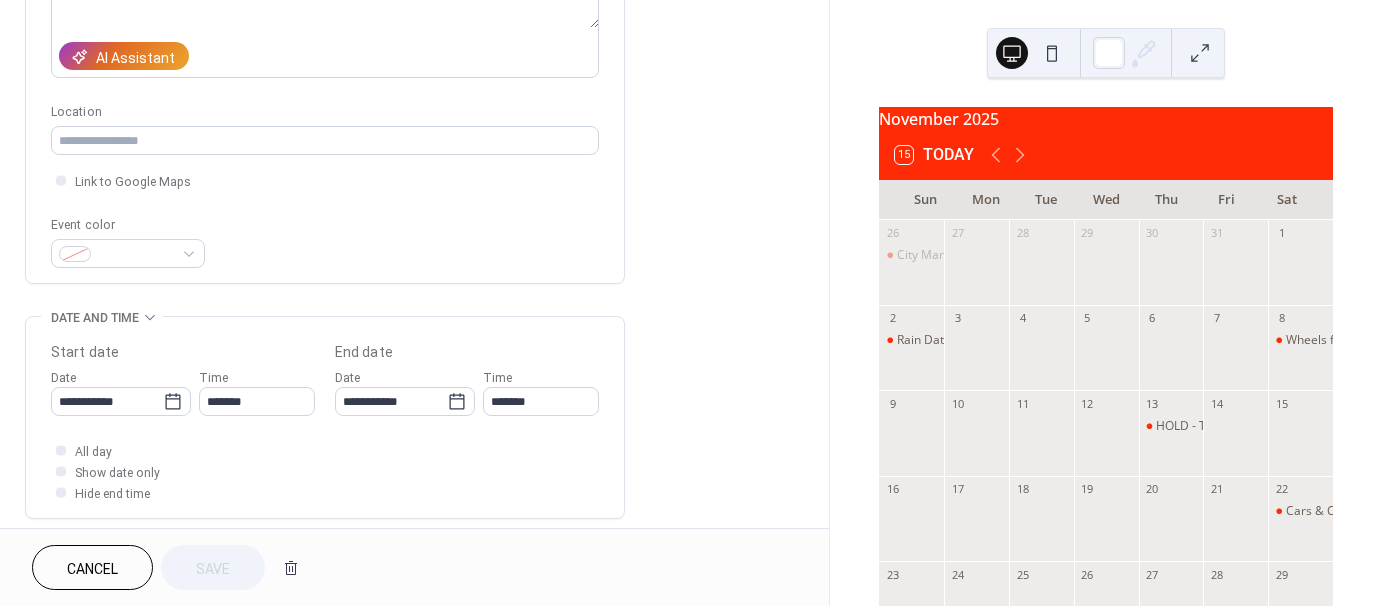 scroll, scrollTop: 375, scrollLeft: 0, axis: vertical 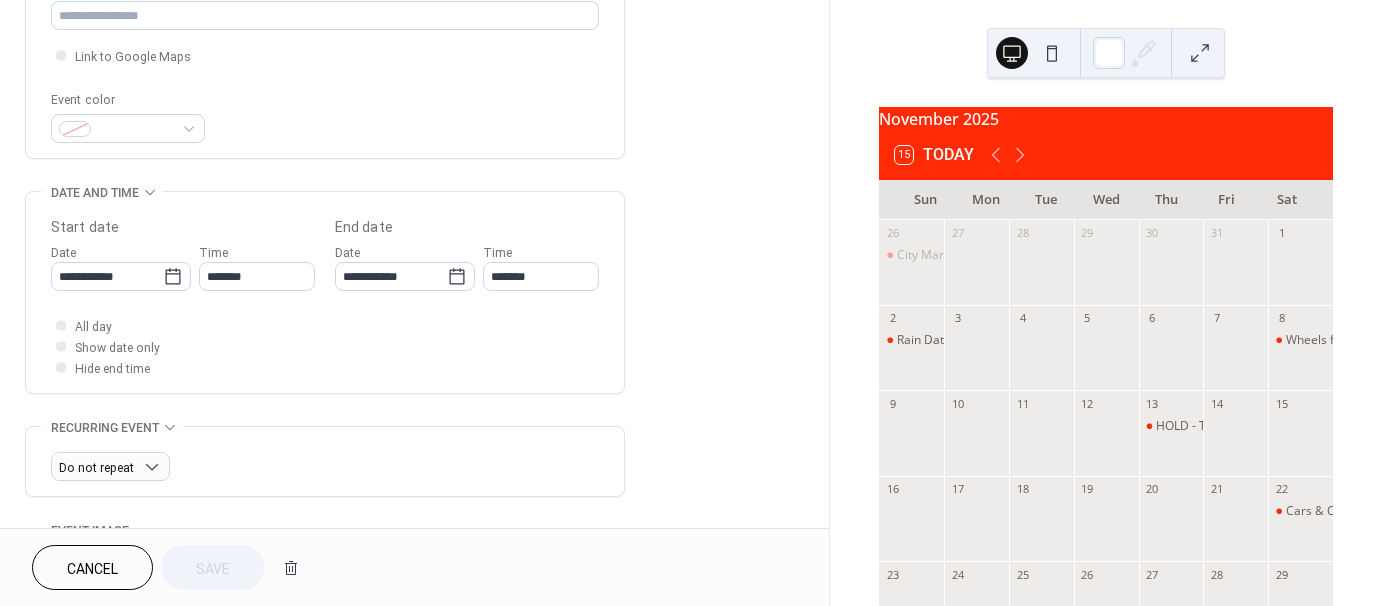 click on "Cancel" at bounding box center (92, 567) 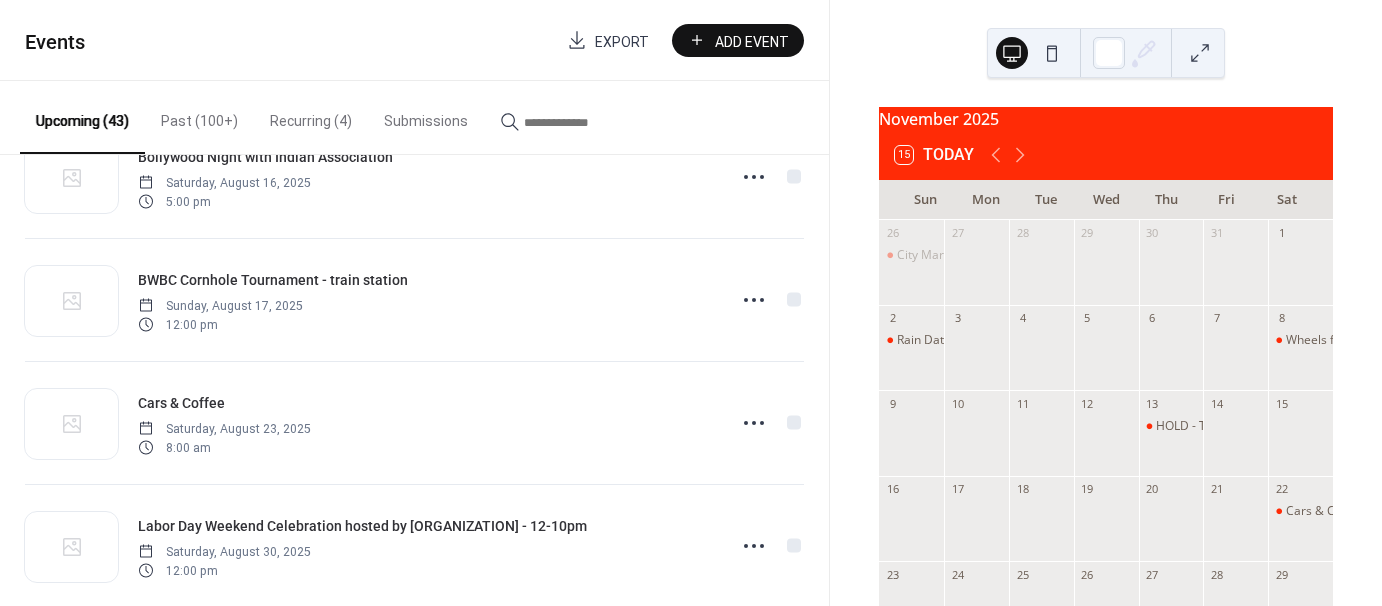 scroll, scrollTop: 1788, scrollLeft: 0, axis: vertical 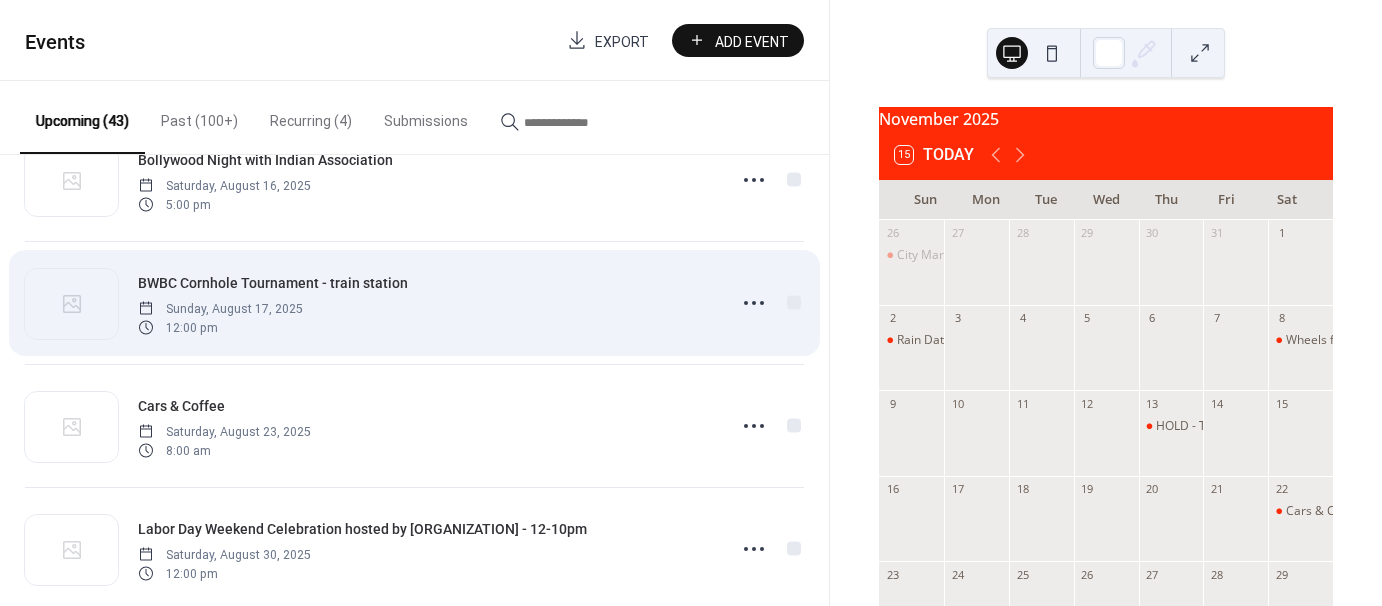 click on "BWBC Cornhole Tournament - train station" at bounding box center [273, 283] 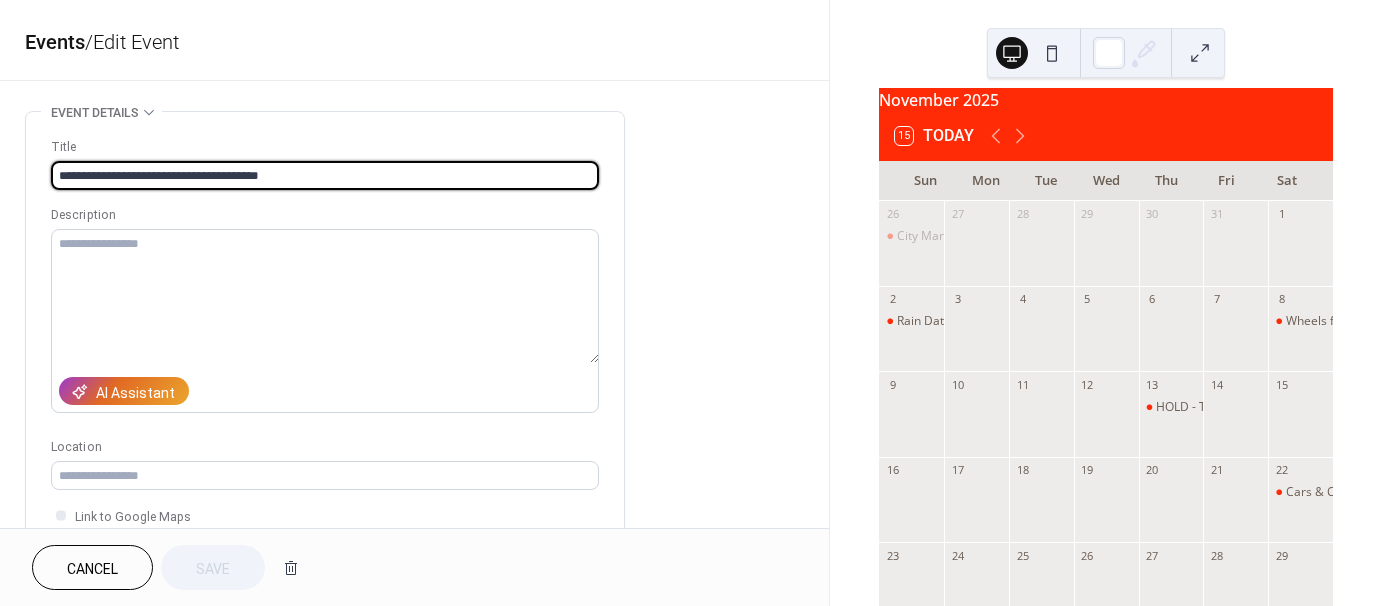 scroll, scrollTop: 16, scrollLeft: 0, axis: vertical 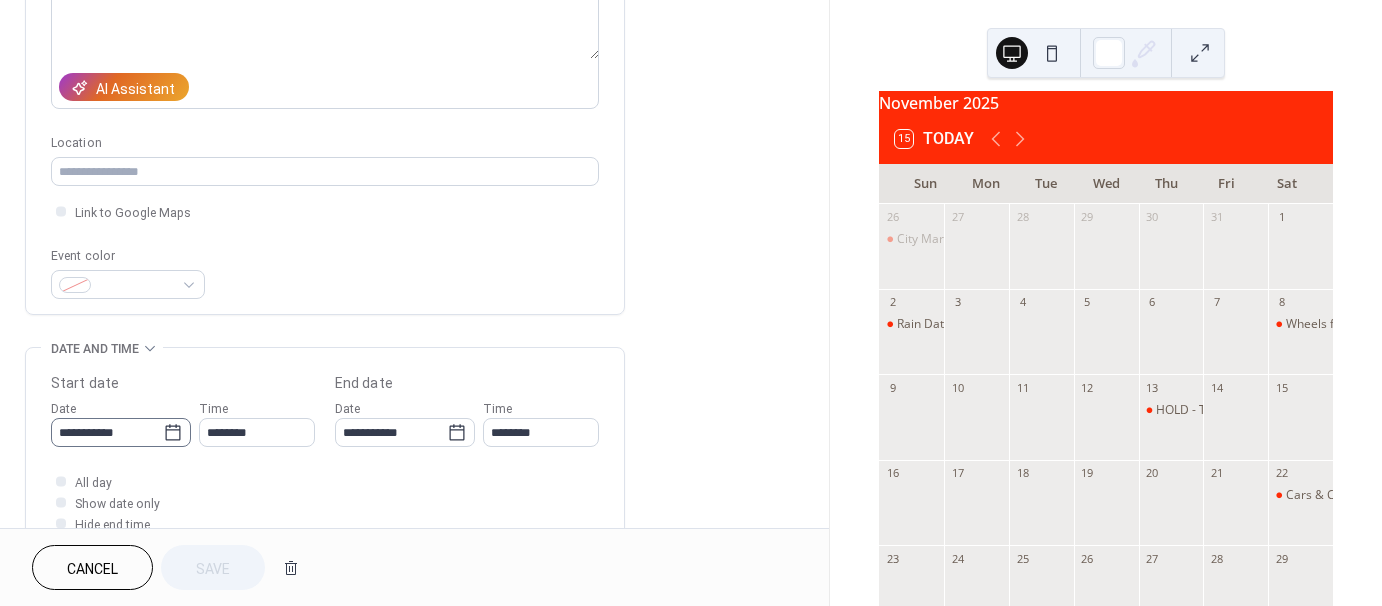 click 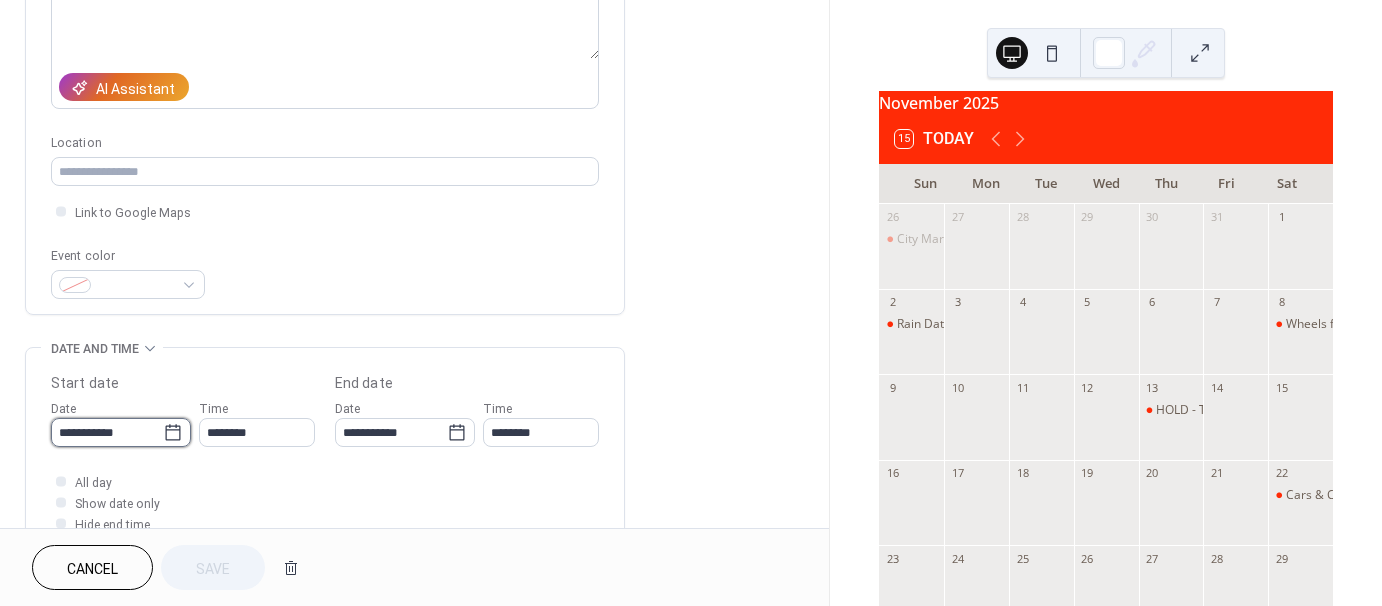 click on "**********" at bounding box center (107, 432) 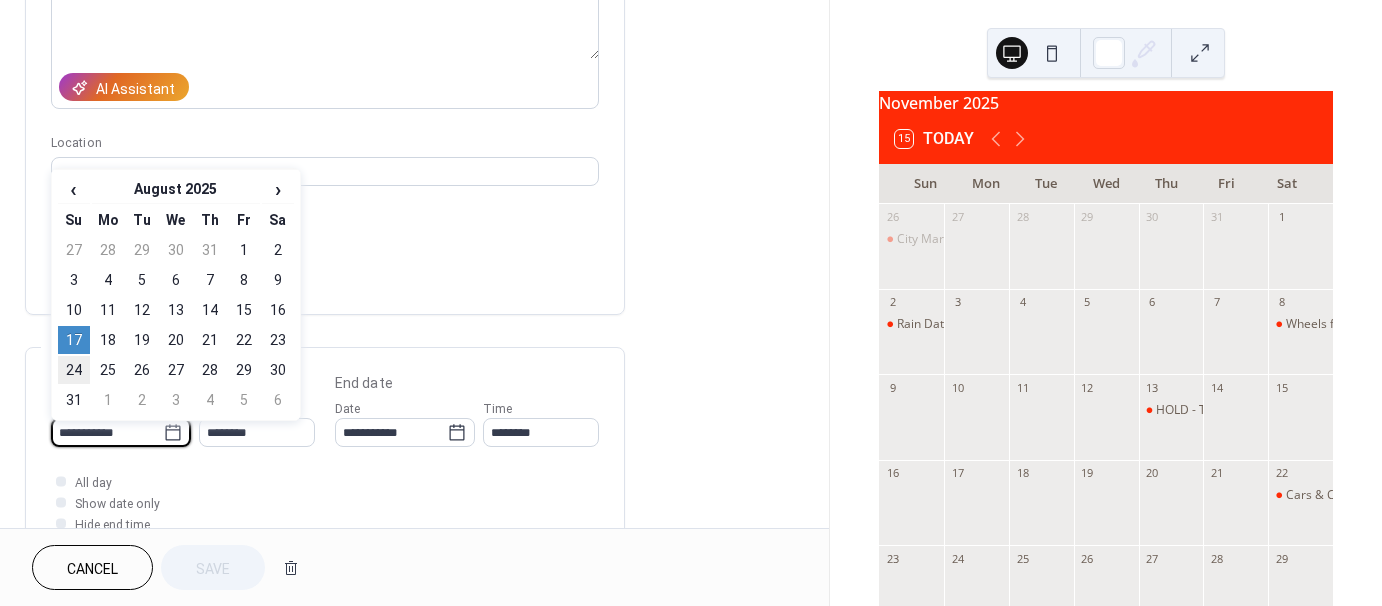 click on "24" at bounding box center (74, 370) 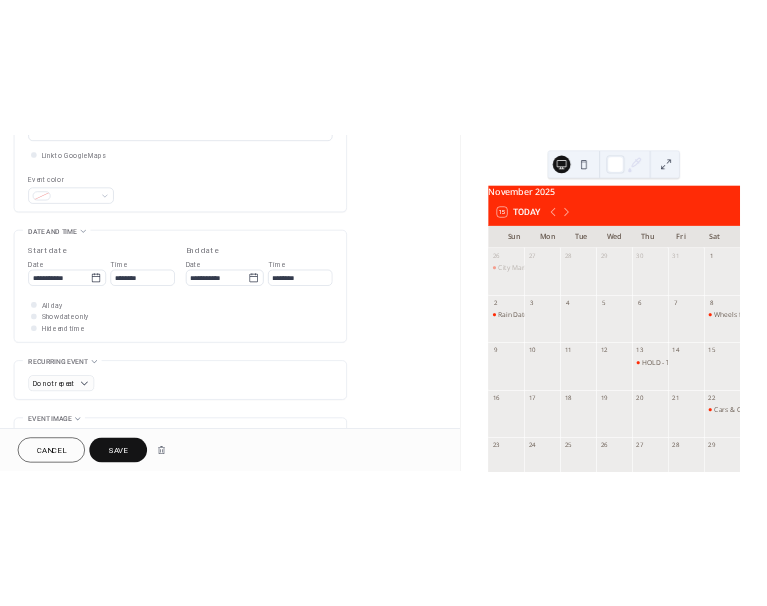 scroll, scrollTop: 504, scrollLeft: 0, axis: vertical 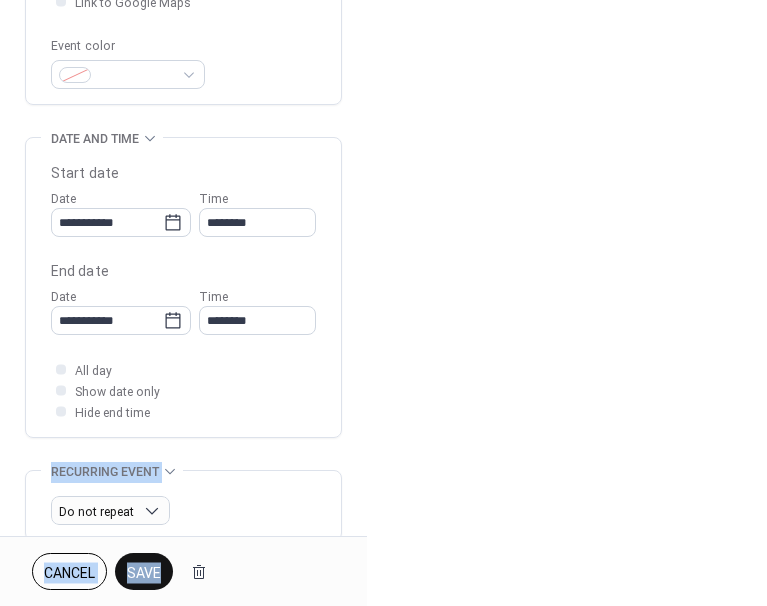 drag, startPoint x: 488, startPoint y: 416, endPoint x: 489, endPoint y: 722, distance: 306.00165 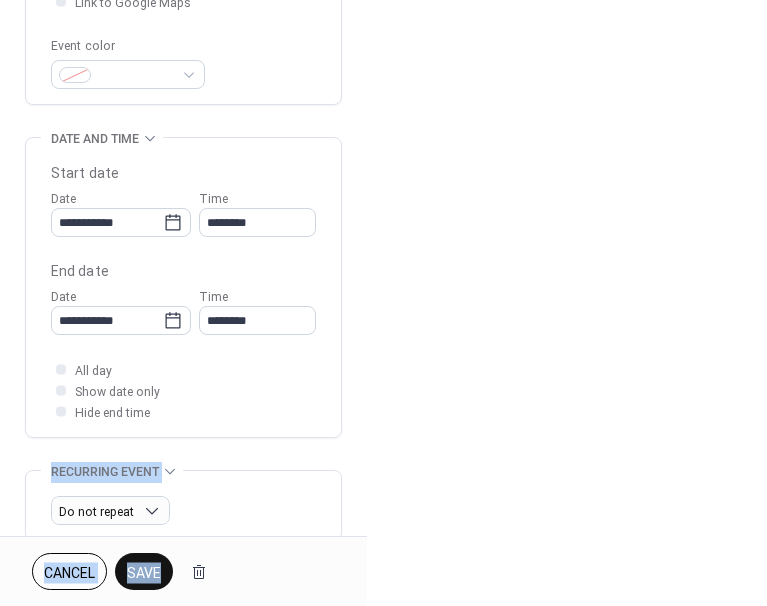 click on "**********" at bounding box center (383, 303) 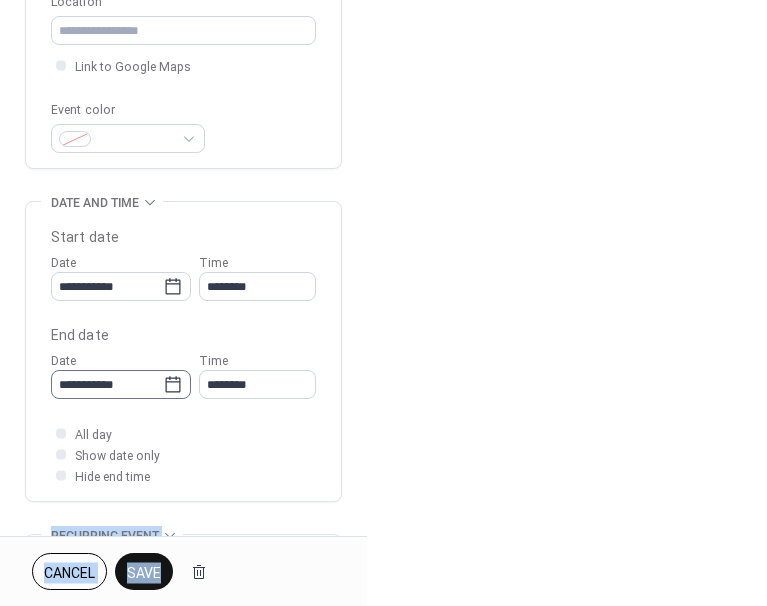 scroll, scrollTop: 524, scrollLeft: 0, axis: vertical 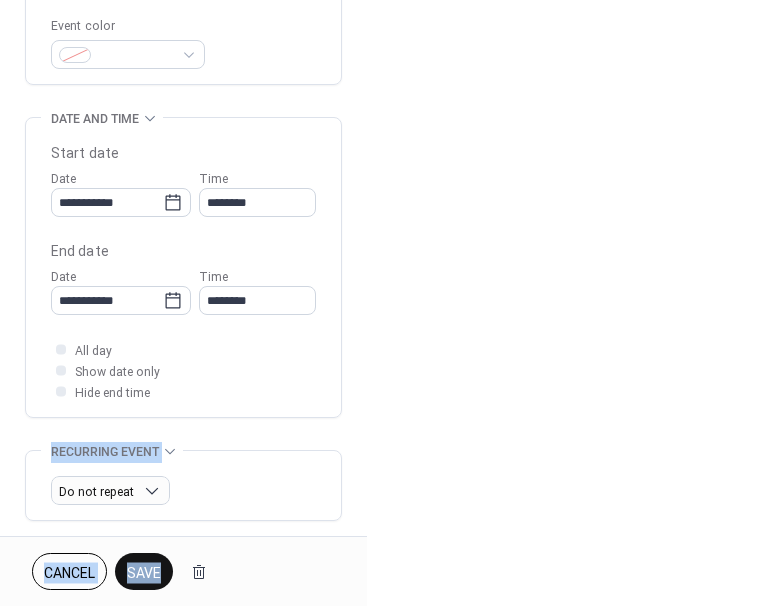 click on "**********" at bounding box center [183, 267] 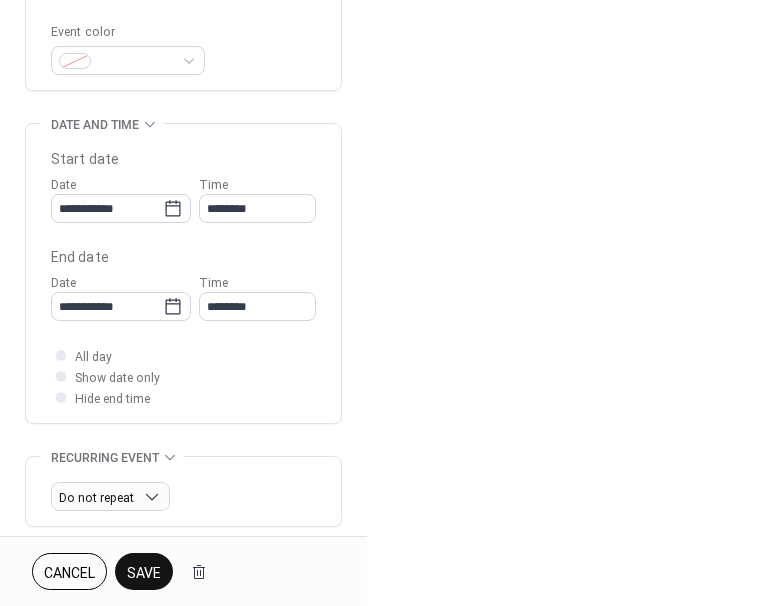 scroll, scrollTop: 524, scrollLeft: 0, axis: vertical 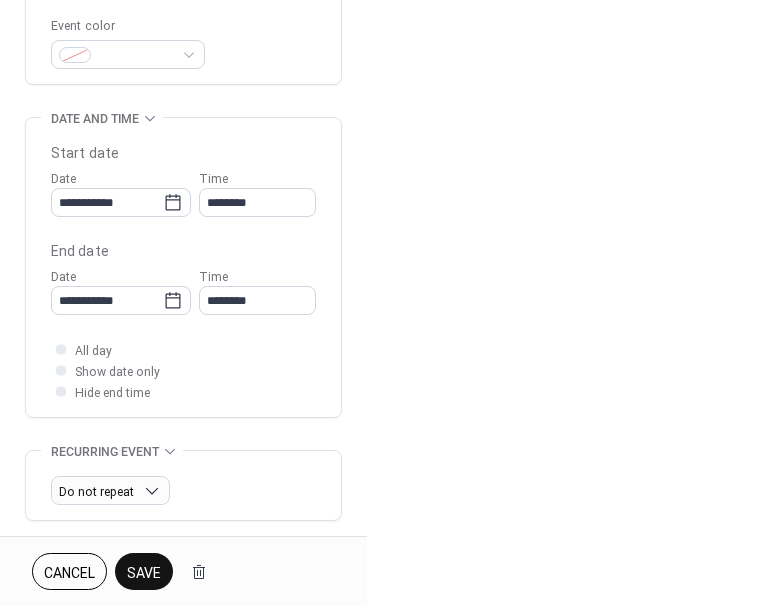 click on "Cancel" at bounding box center (69, 573) 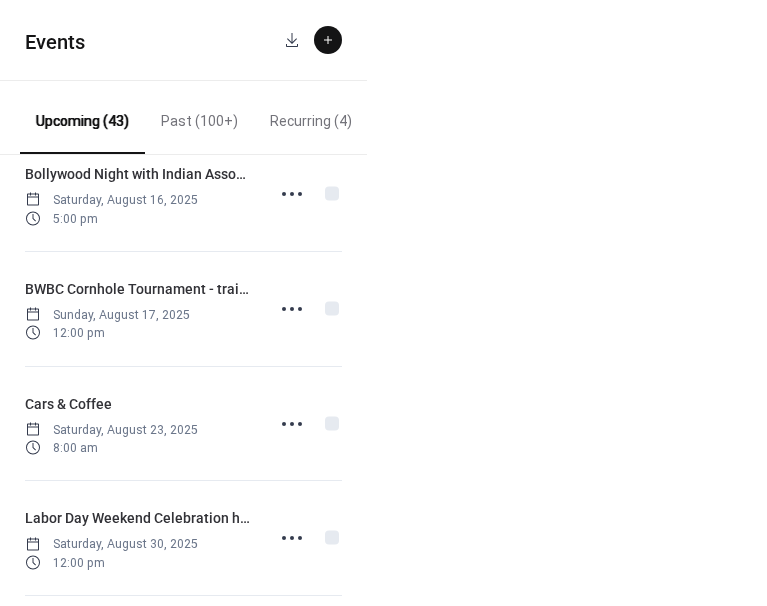 scroll, scrollTop: 1636, scrollLeft: 0, axis: vertical 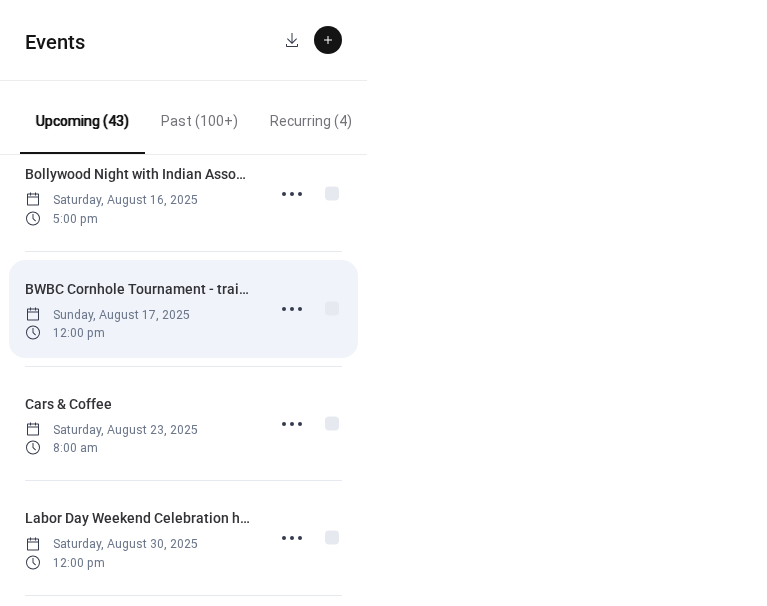 click on "Sunday, August 17, 2025" at bounding box center [107, 314] 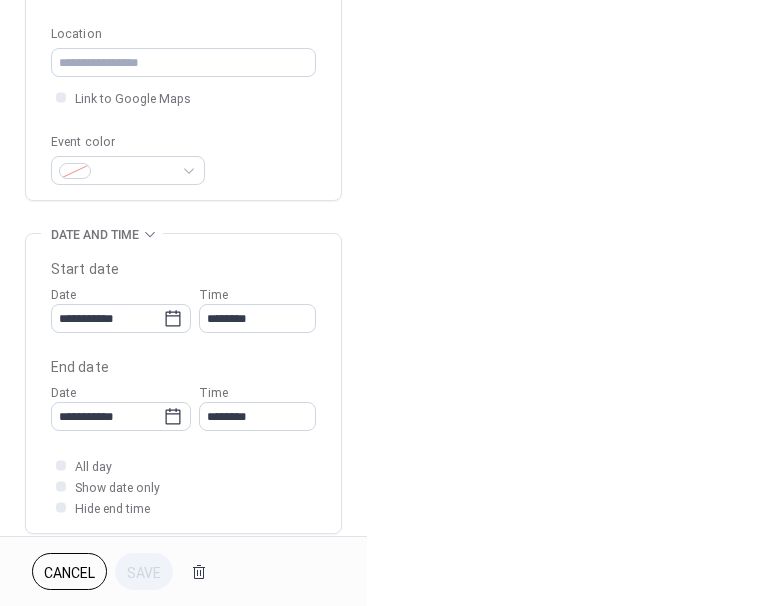 scroll, scrollTop: 426, scrollLeft: 0, axis: vertical 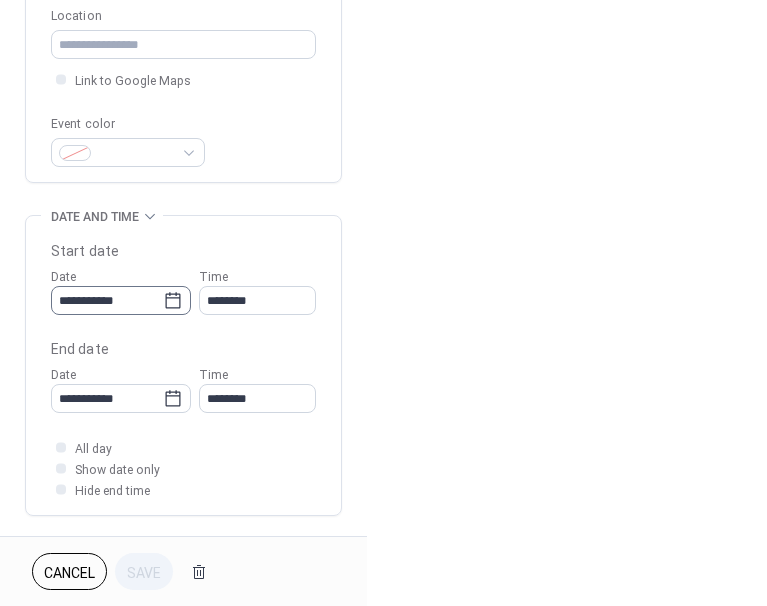 click 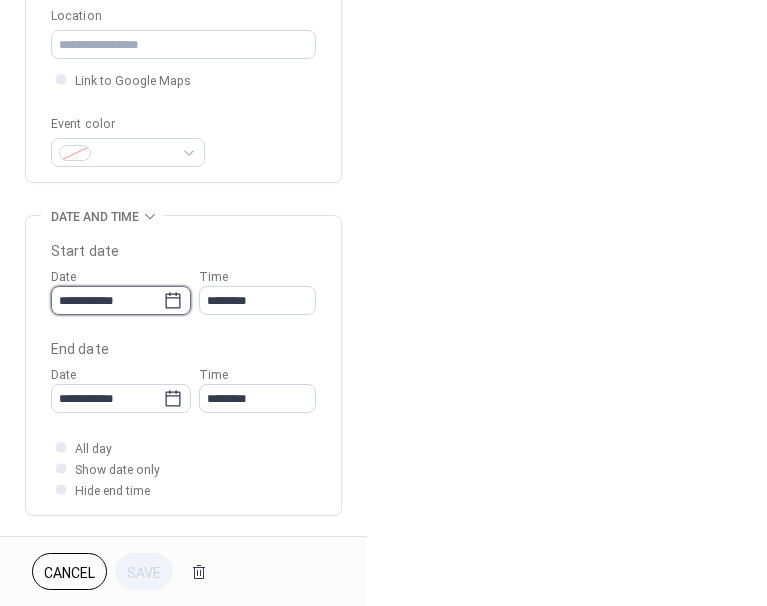 click on "**********" at bounding box center [107, 300] 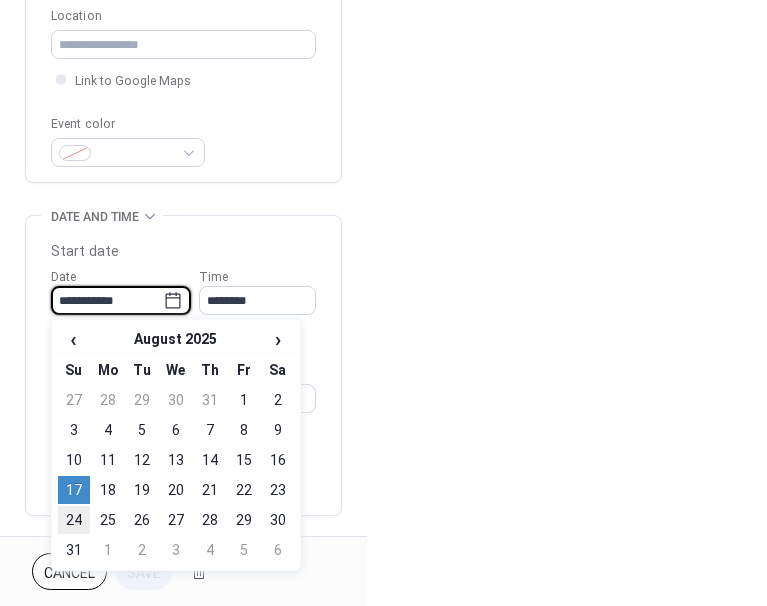 click on "24" at bounding box center (74, 520) 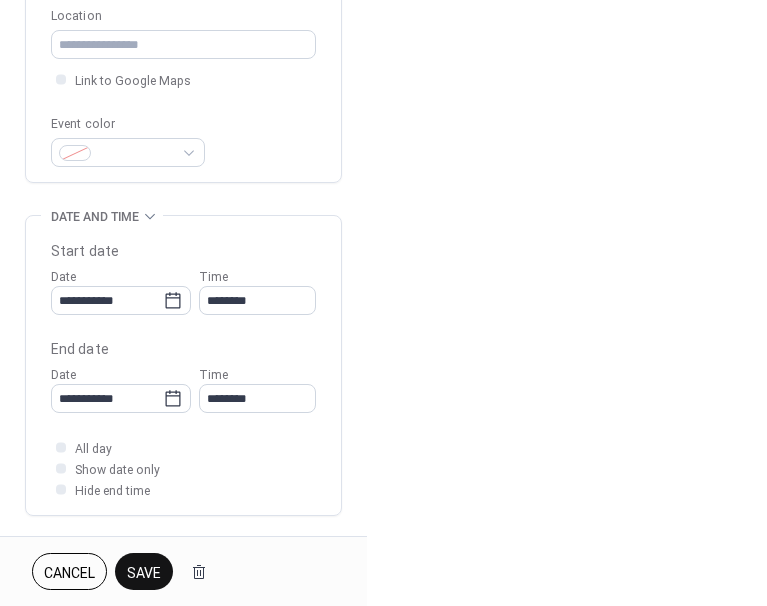 click on "**********" at bounding box center (383, 303) 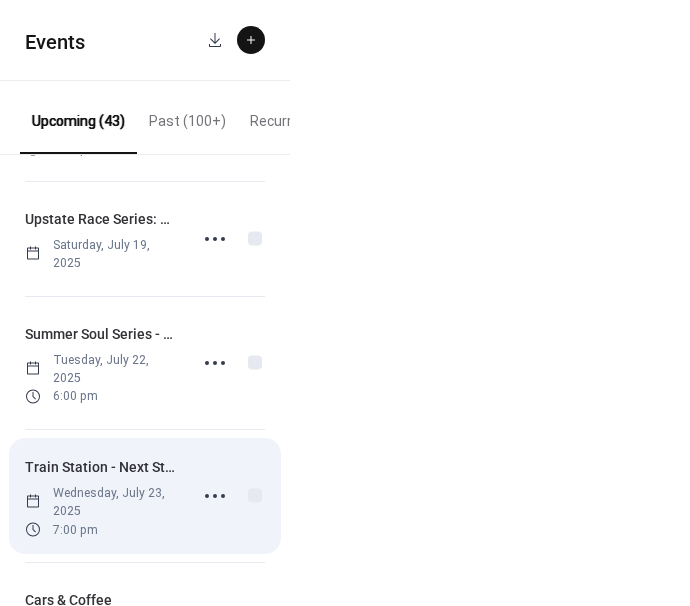 scroll, scrollTop: 269, scrollLeft: 0, axis: vertical 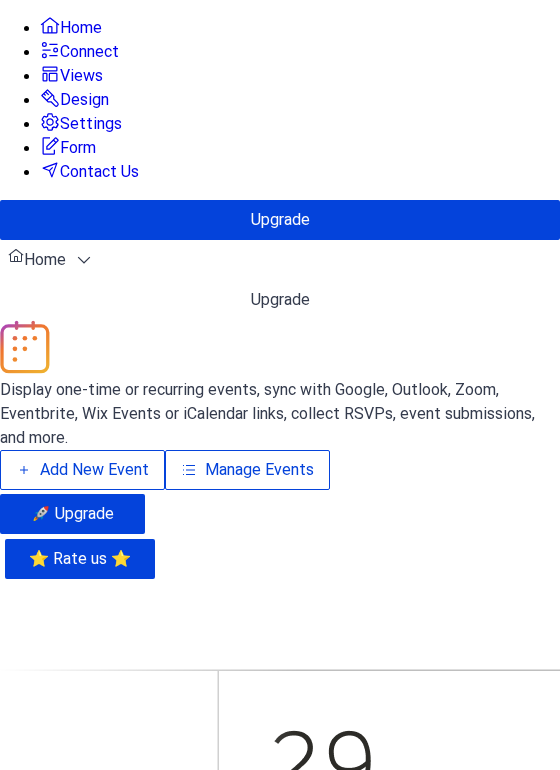 click on "Display one-time or recurring events, sync with Google, Outlook, Zoom, Eventbrite, Wix Events or iCalendar links, collect RSVPs, event submissions, and more. Add New Event Manage Events 🚀 Upgrade" at bounding box center (280, 427) 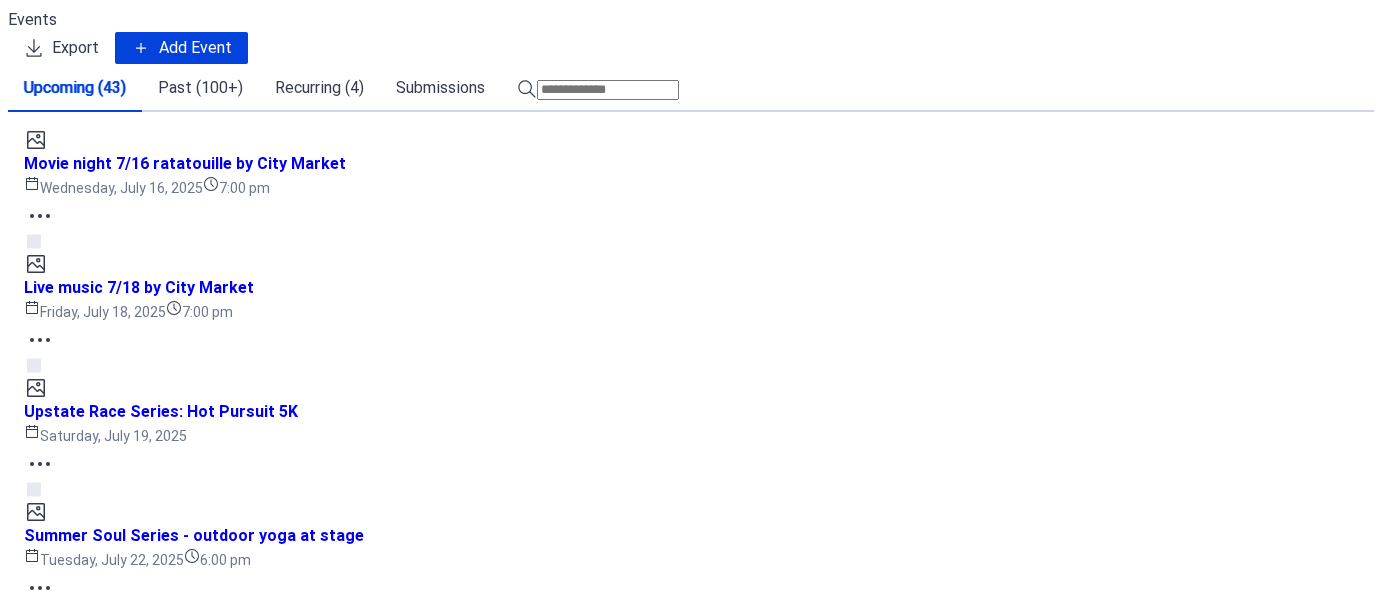 scroll, scrollTop: 0, scrollLeft: 0, axis: both 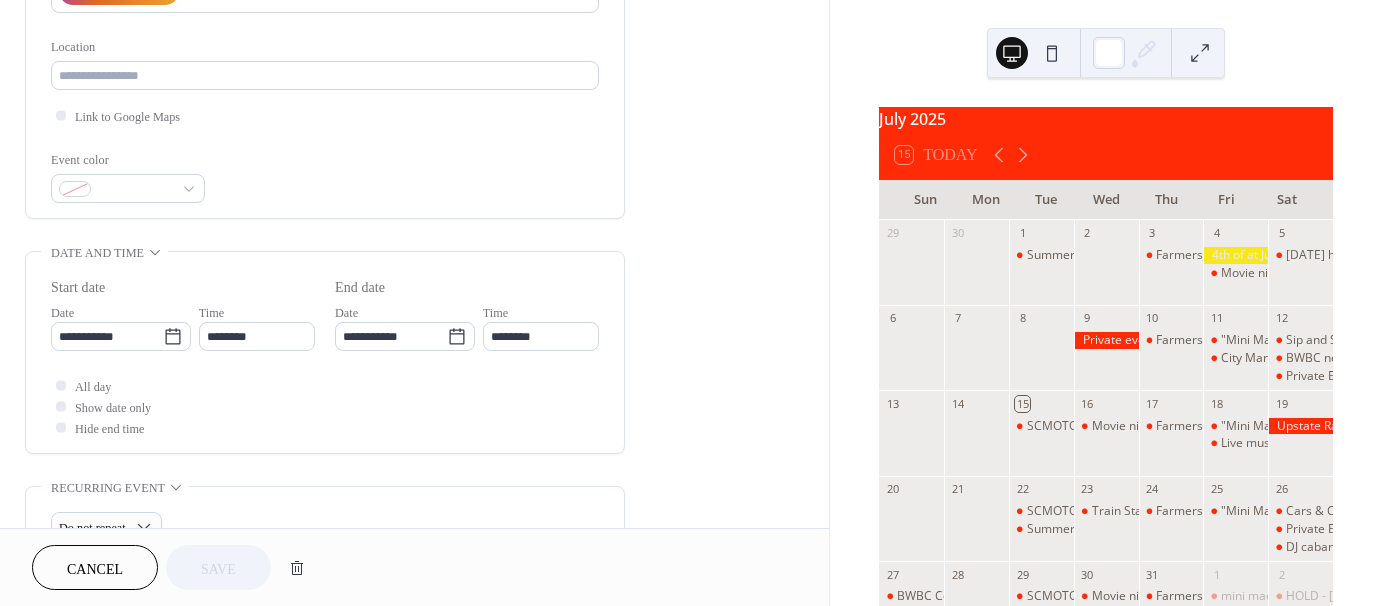 click on "Cancel" at bounding box center [95, 567] 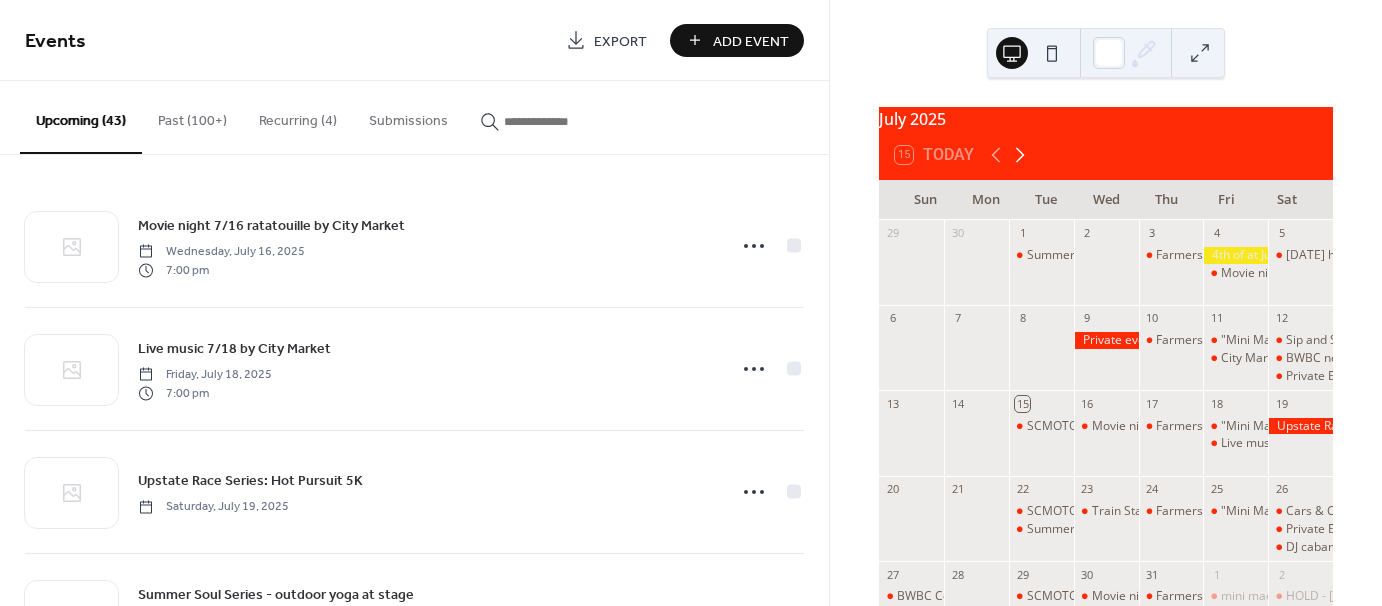 click 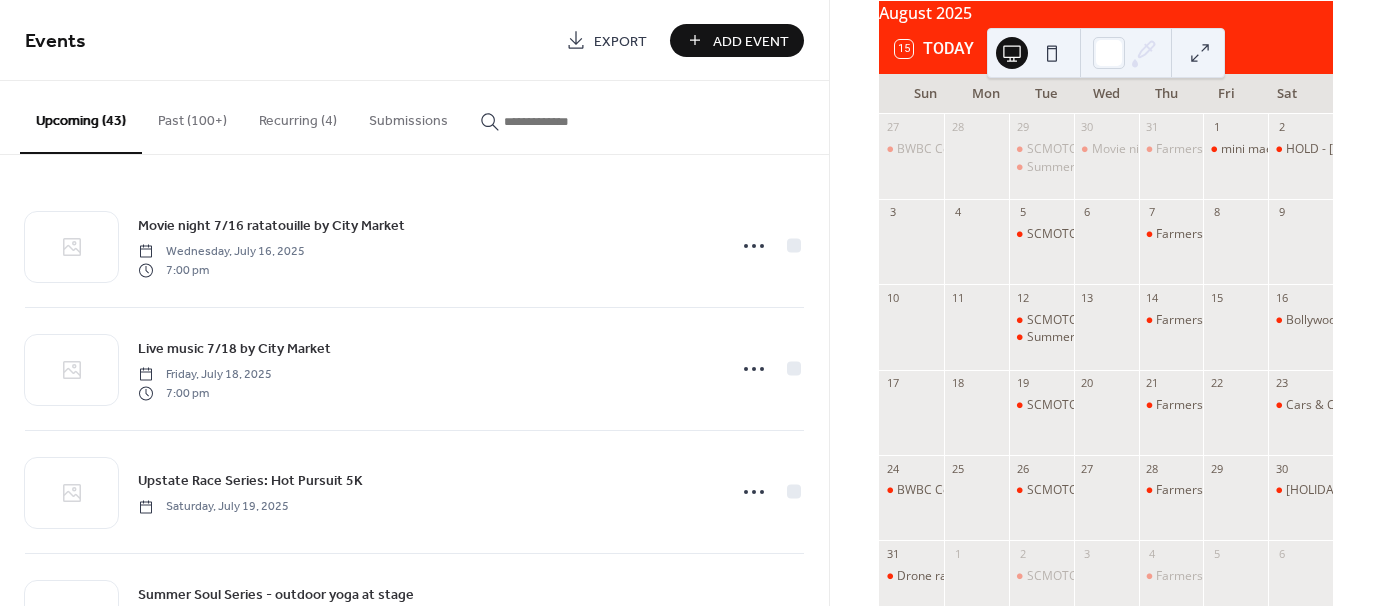 scroll, scrollTop: 184, scrollLeft: 0, axis: vertical 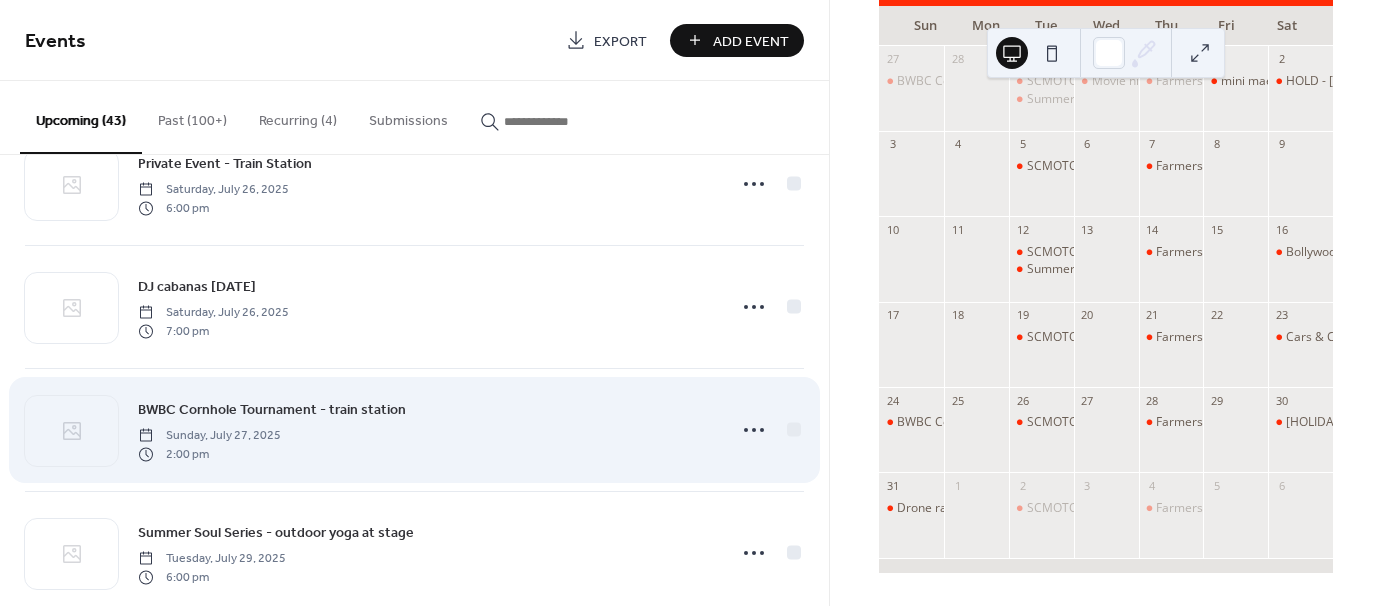 click on "BWBC Cornhole Tournament - train station" at bounding box center (272, 410) 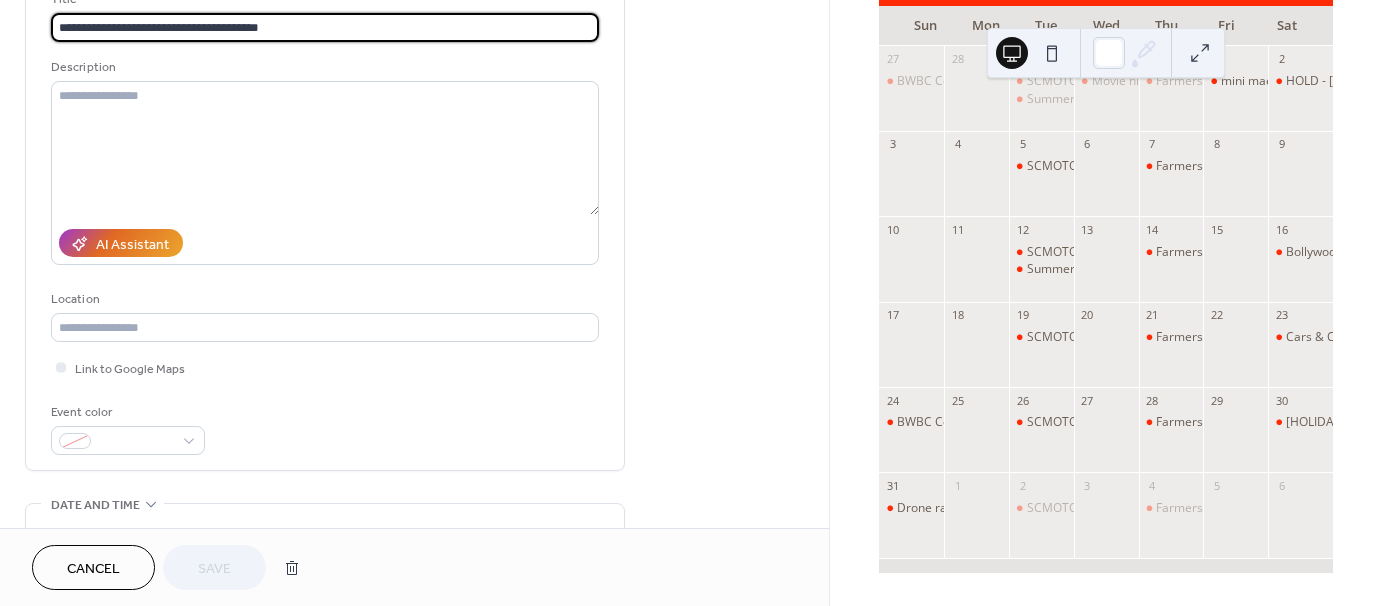 scroll, scrollTop: 300, scrollLeft: 0, axis: vertical 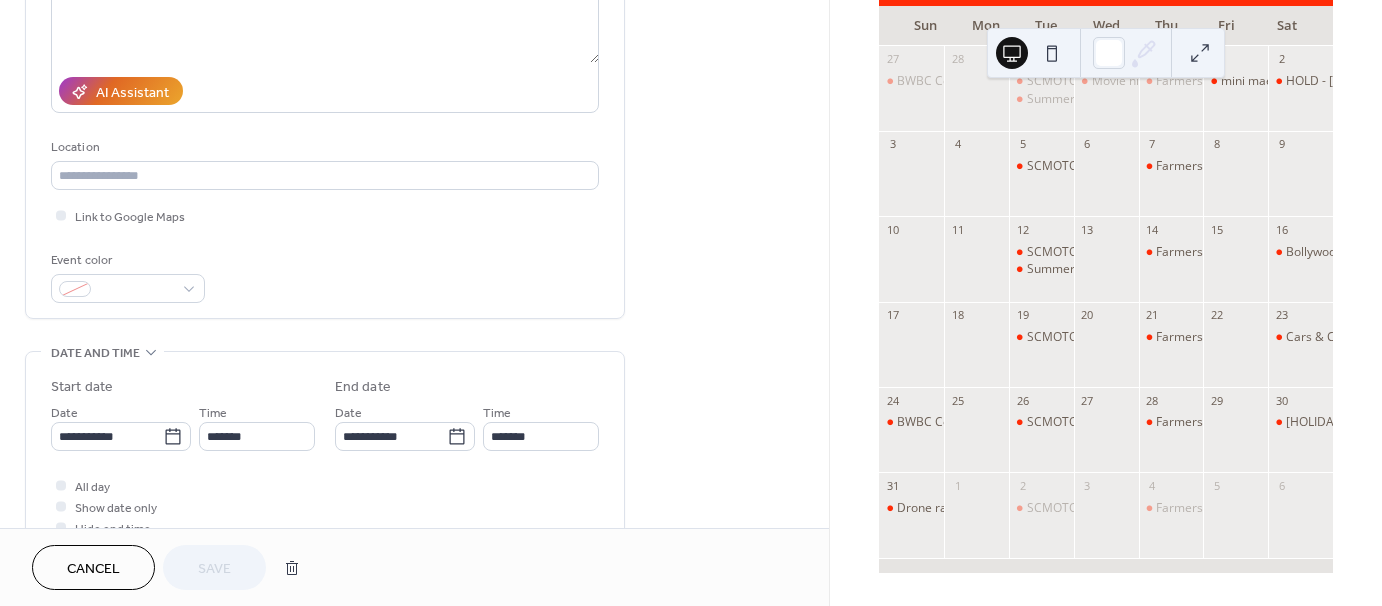 click on "Cancel" at bounding box center [93, 567] 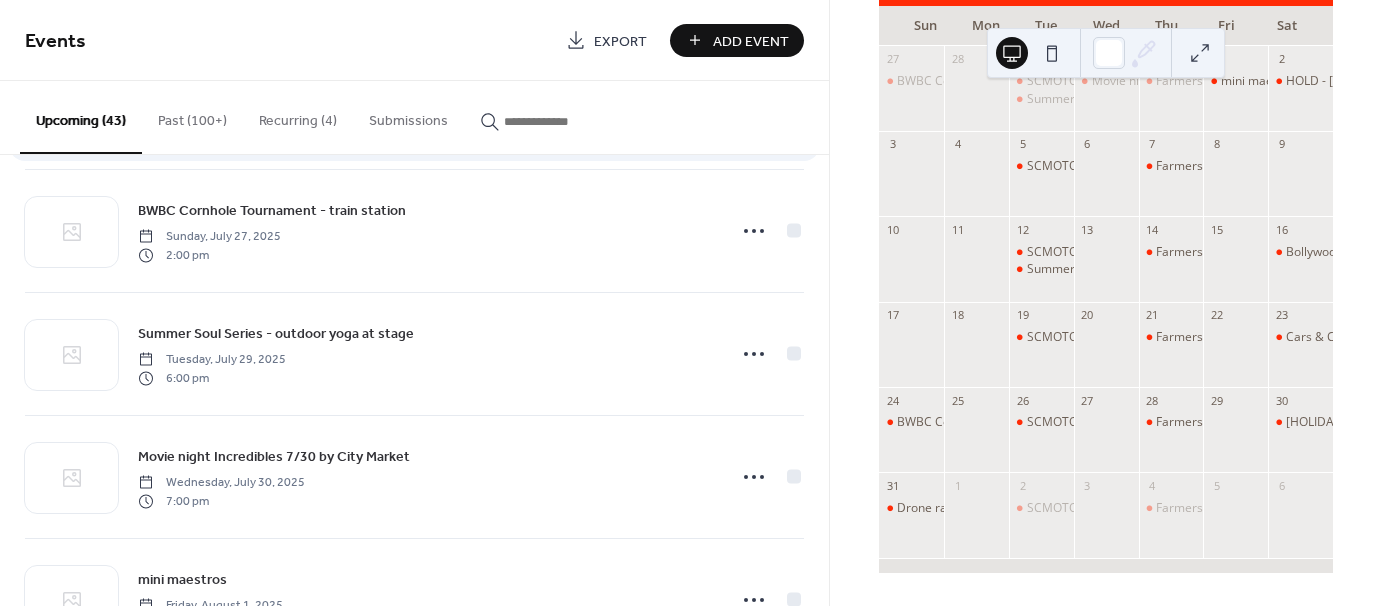 scroll, scrollTop: 1000, scrollLeft: 0, axis: vertical 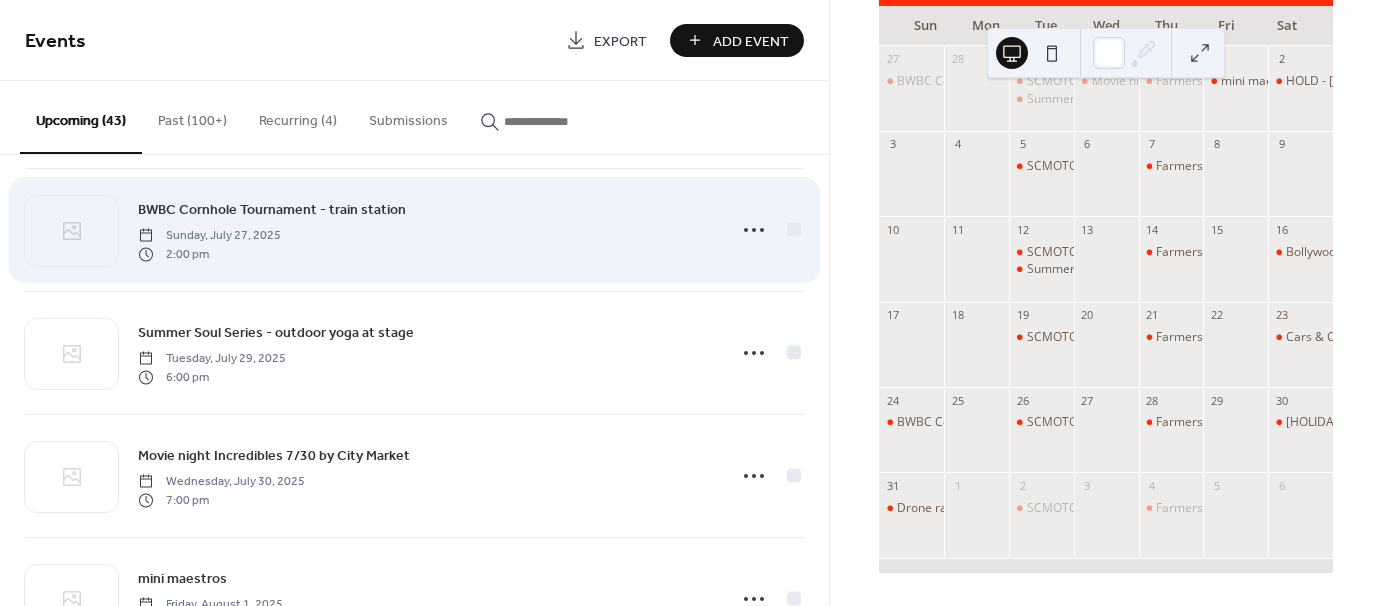 click on "BWBC Cornhole Tournament - train station" at bounding box center [272, 210] 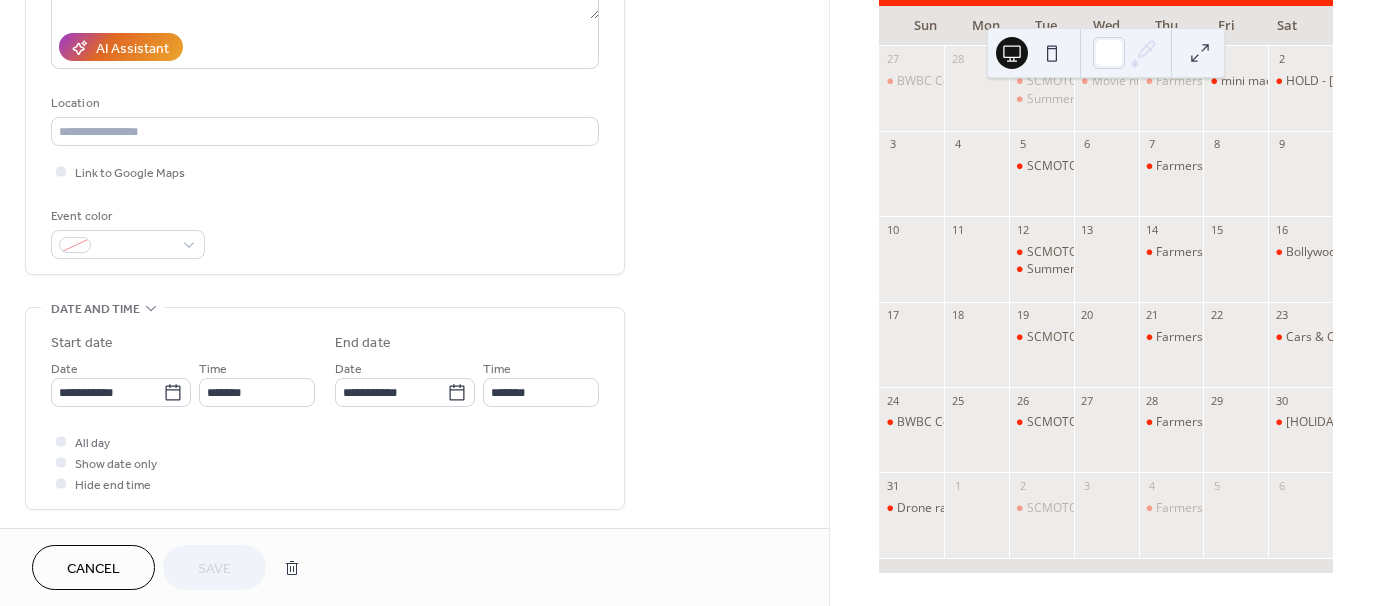 scroll, scrollTop: 500, scrollLeft: 0, axis: vertical 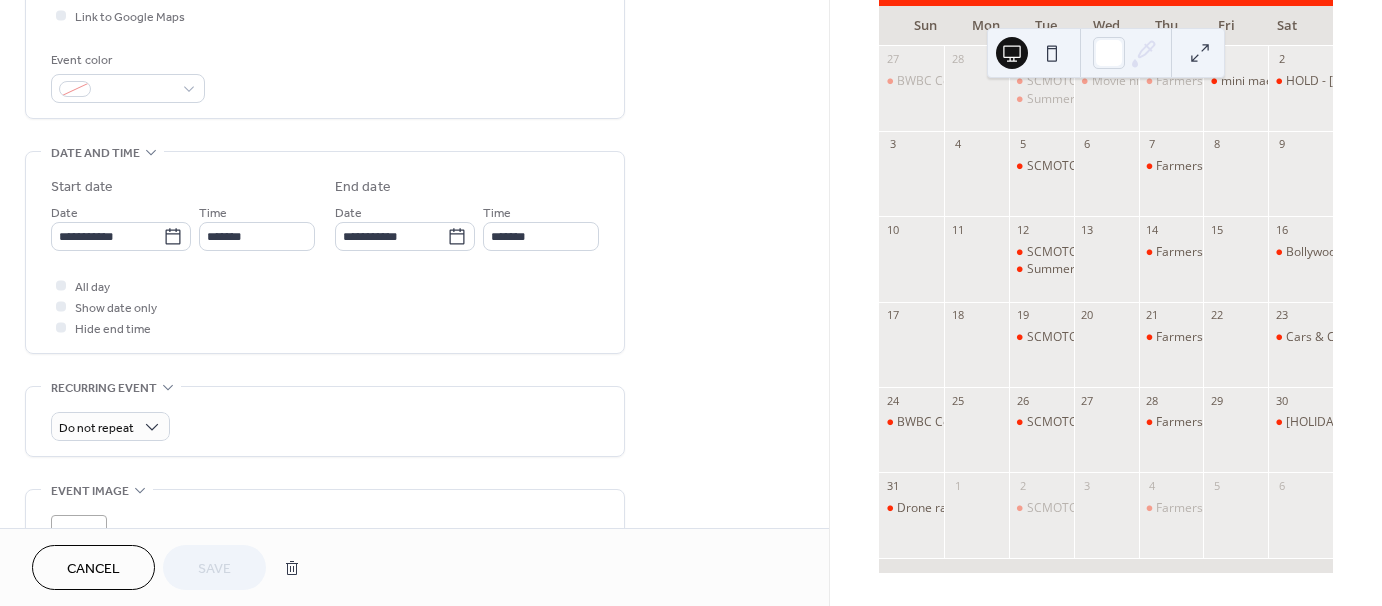 click on "Cancel" at bounding box center (93, 569) 